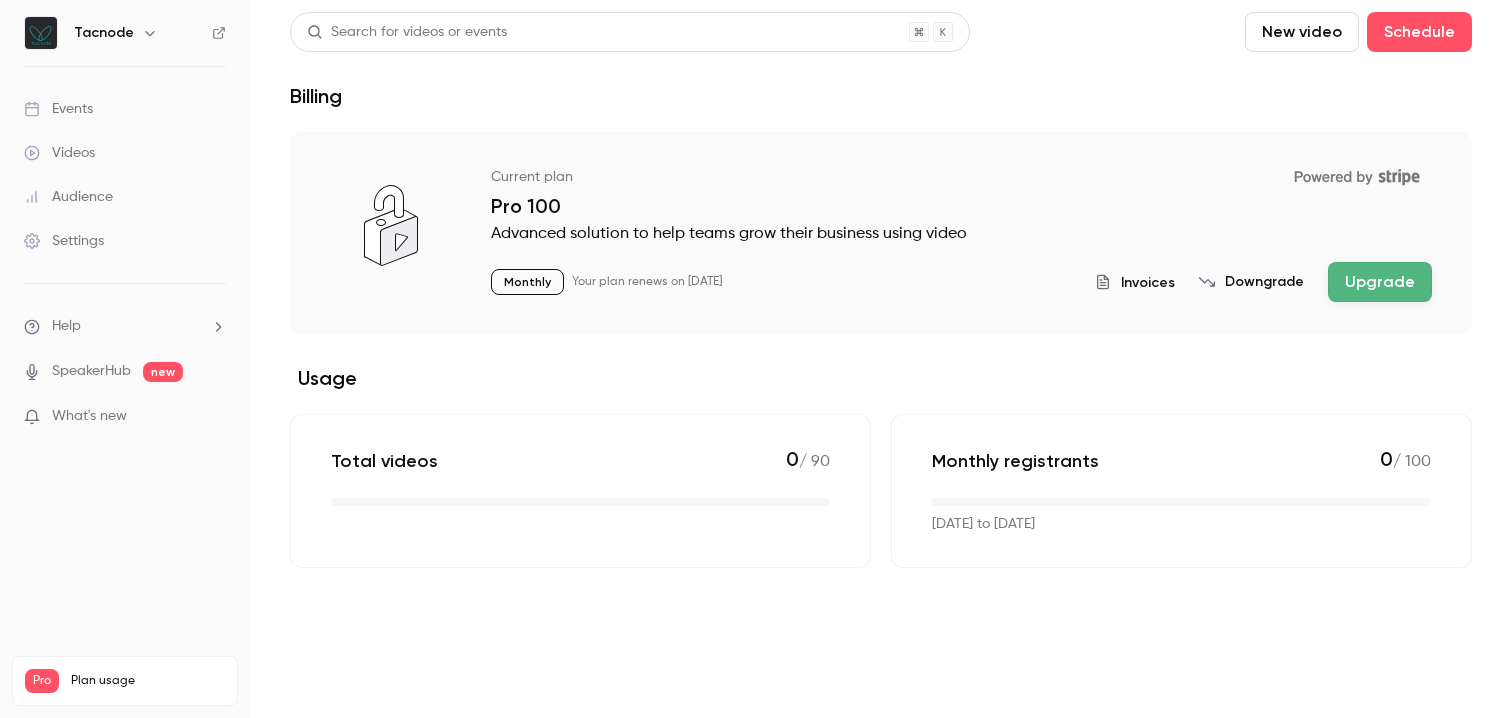 scroll, scrollTop: 0, scrollLeft: 0, axis: both 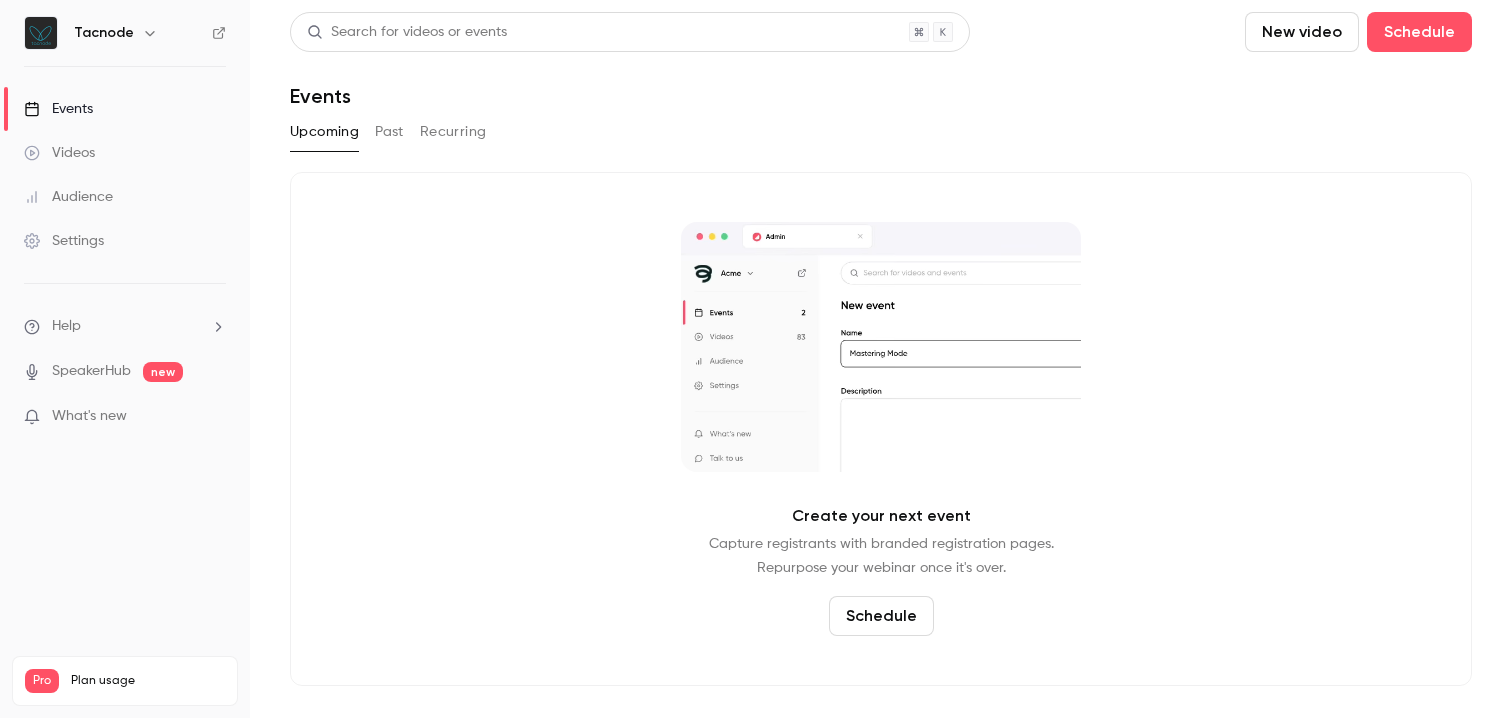 click on "Settings" at bounding box center (64, 241) 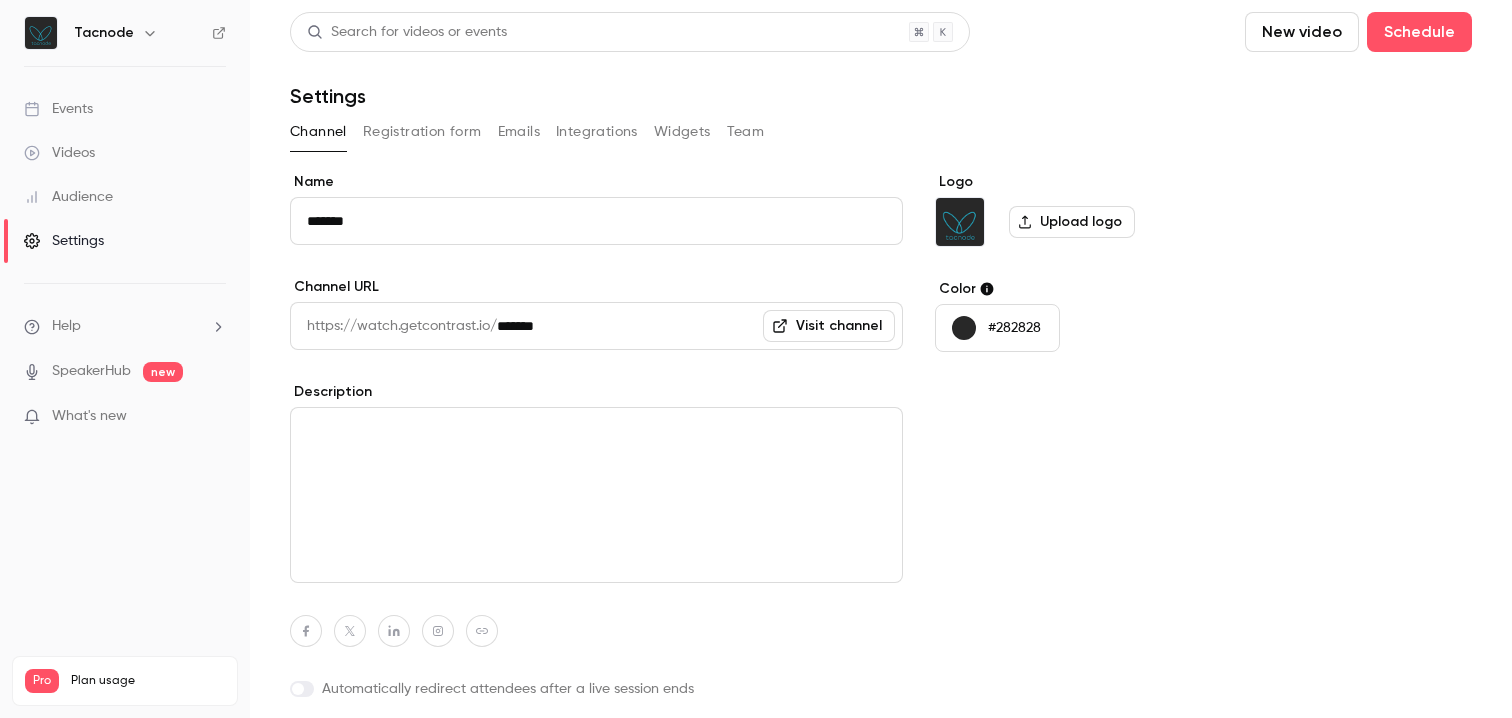 click on "What's new" at bounding box center [89, 416] 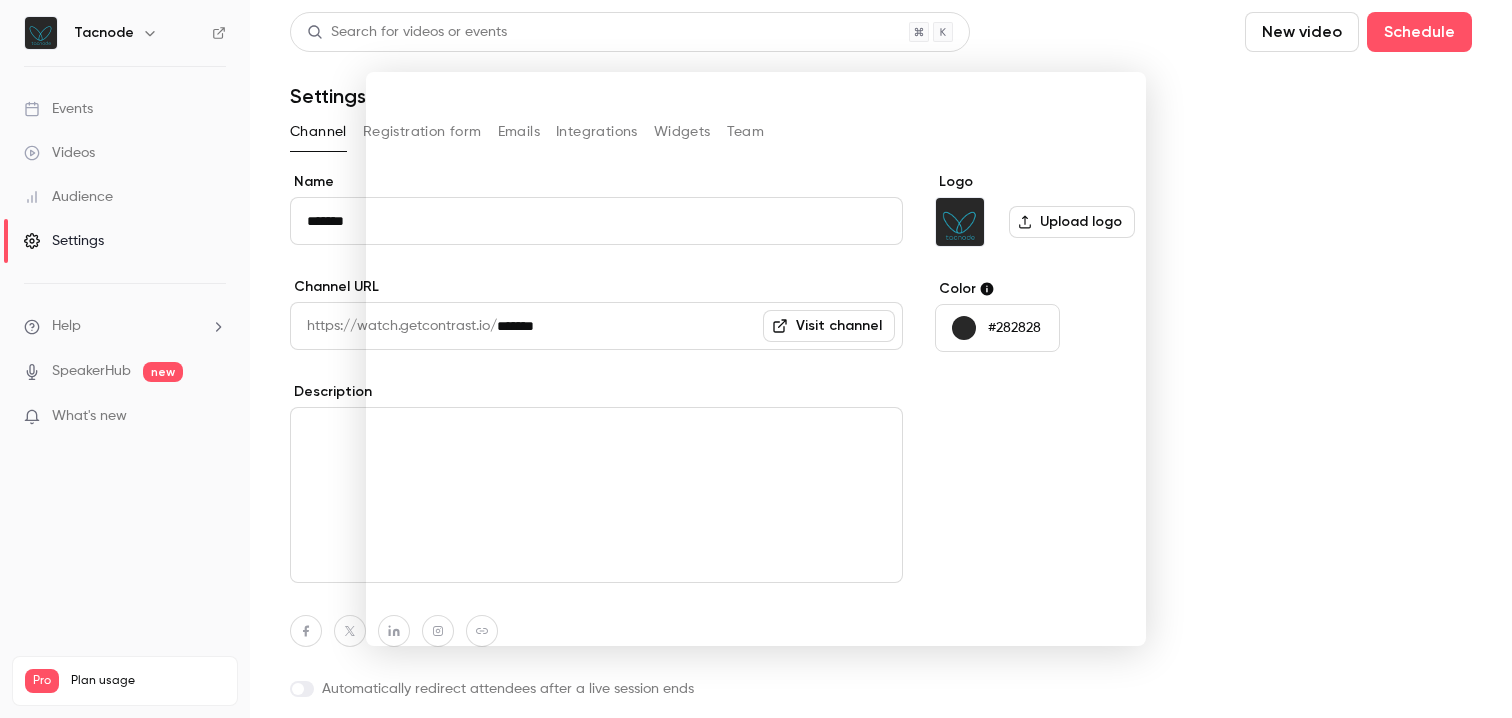 click at bounding box center (756, 359) 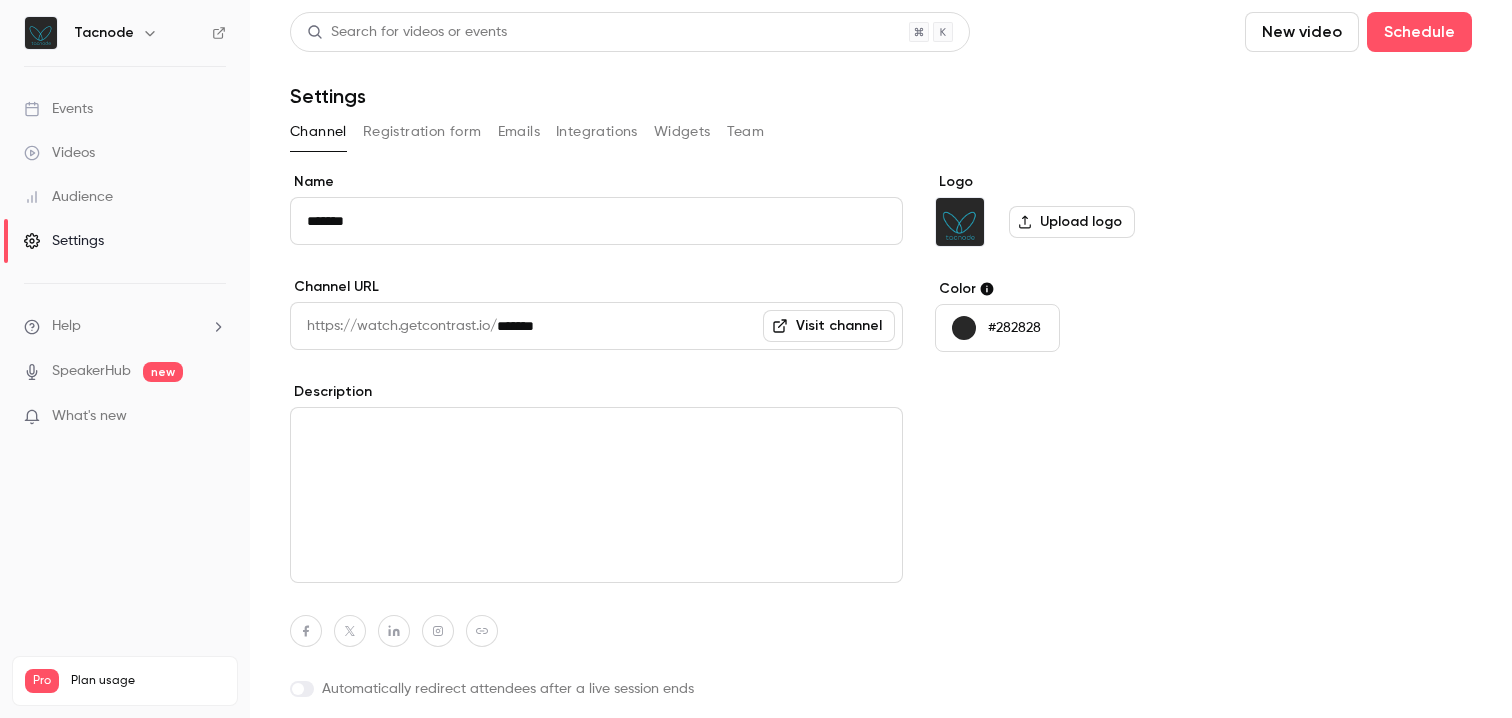 click on "Events" at bounding box center [58, 109] 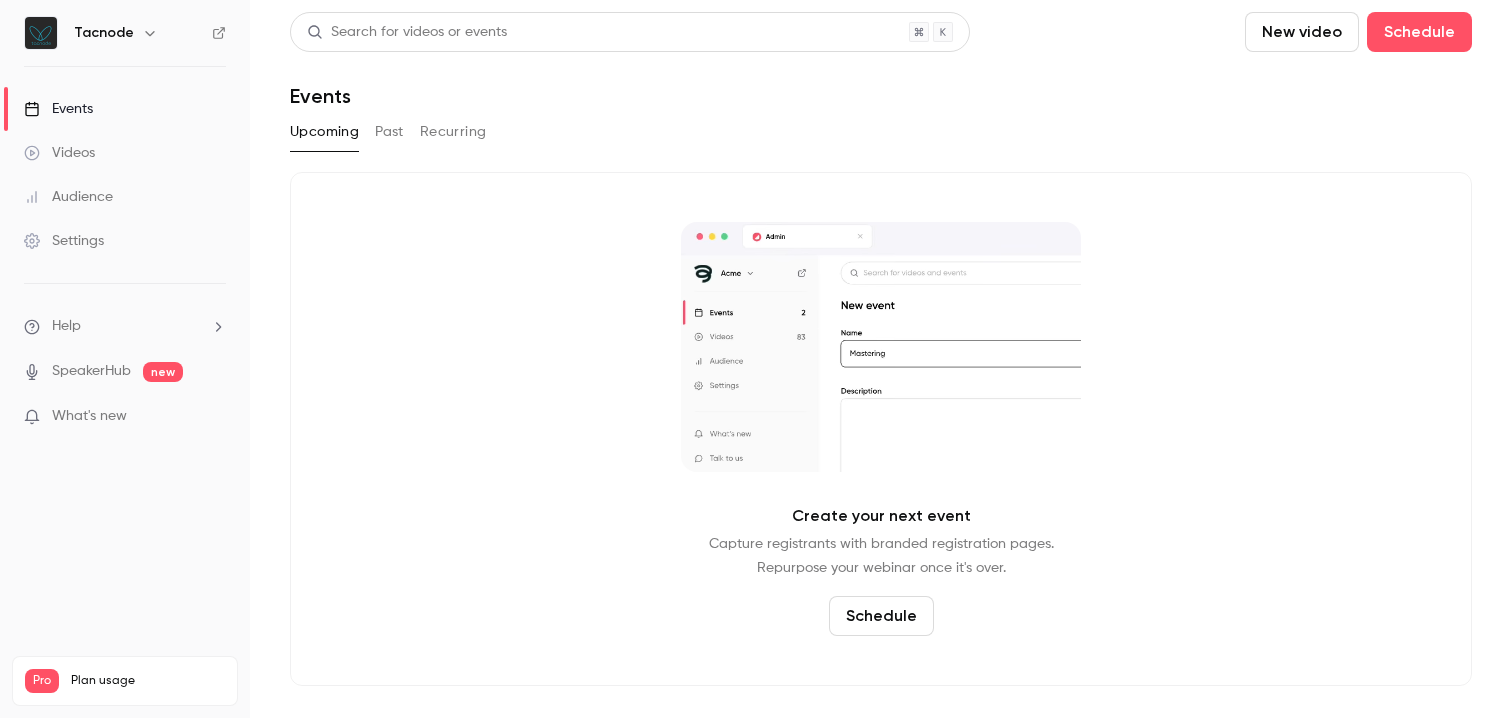 click on "Monthly registrants" at bounding box center (80, 744) 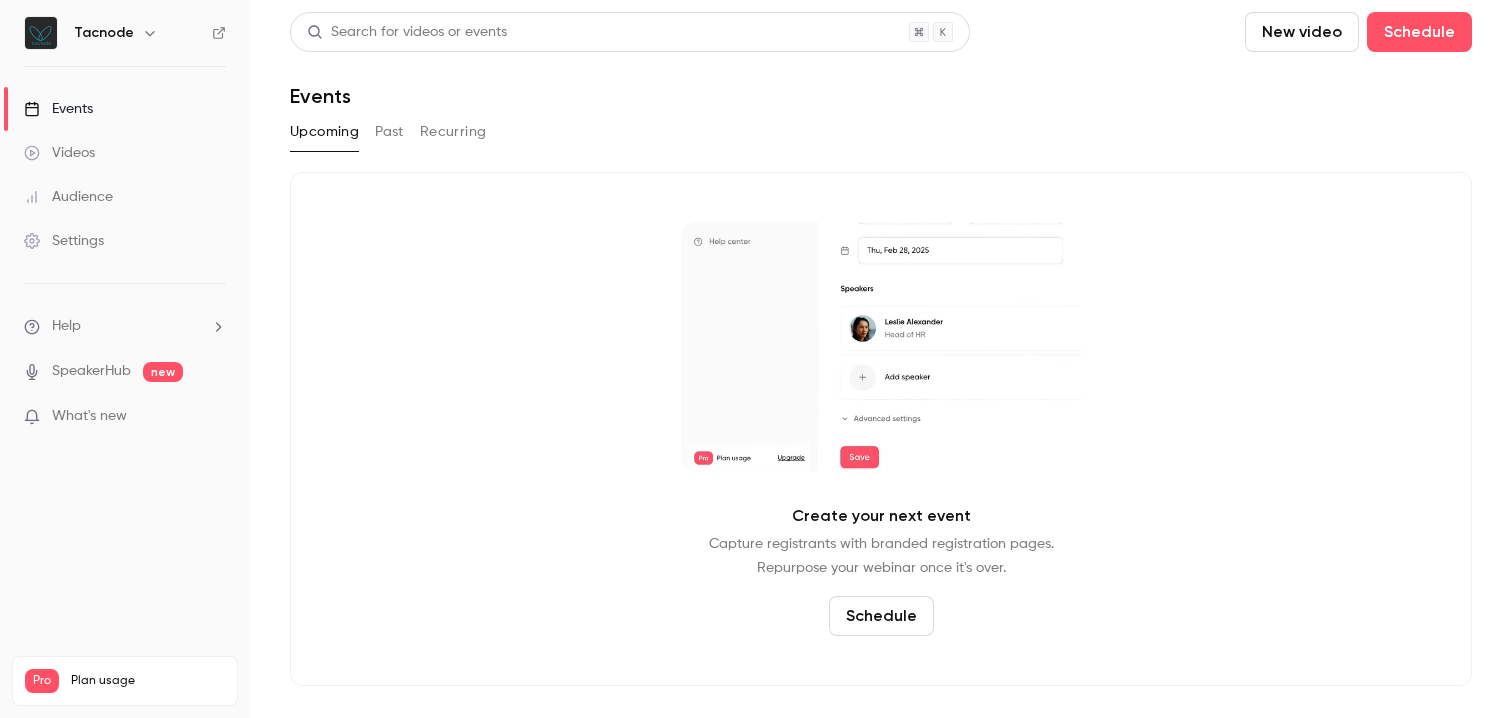 click at bounding box center [41, 33] 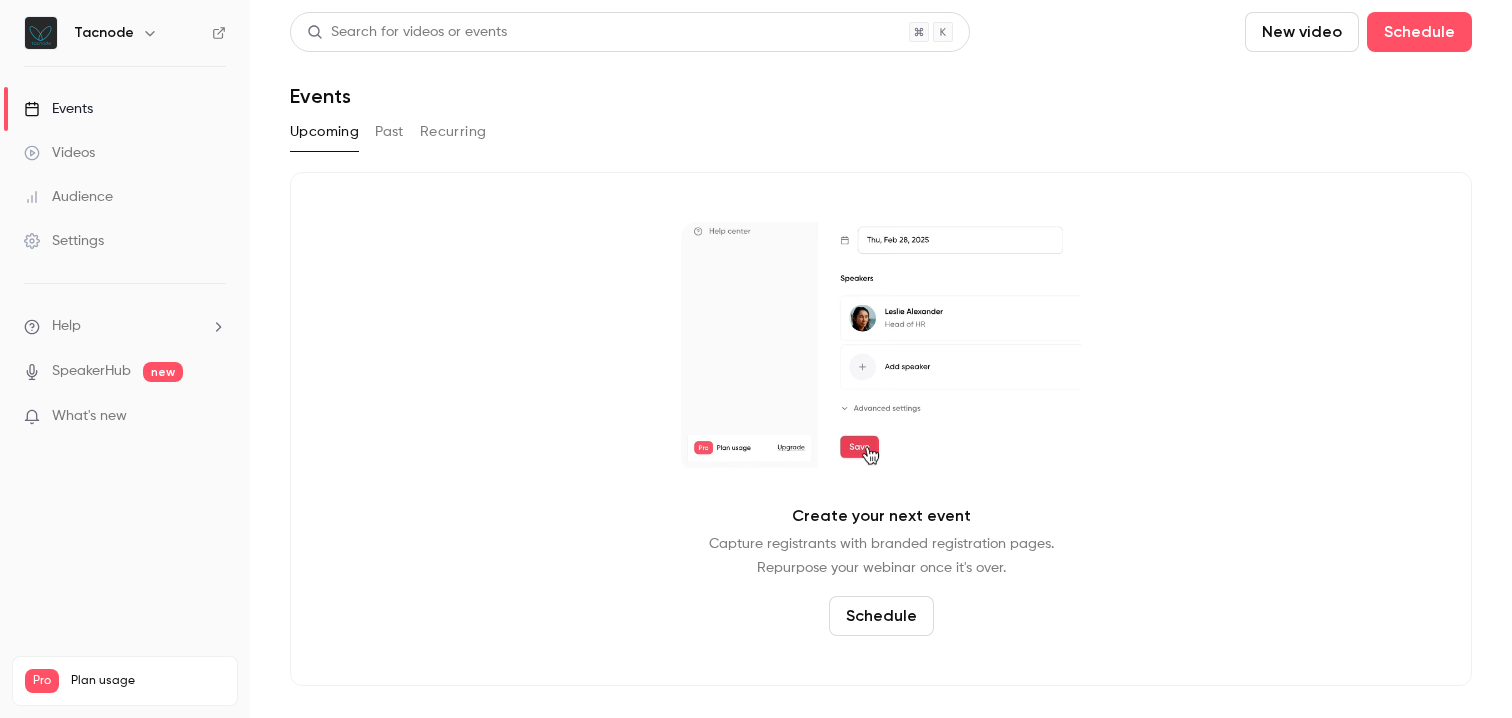 click on "Settings" at bounding box center [64, 241] 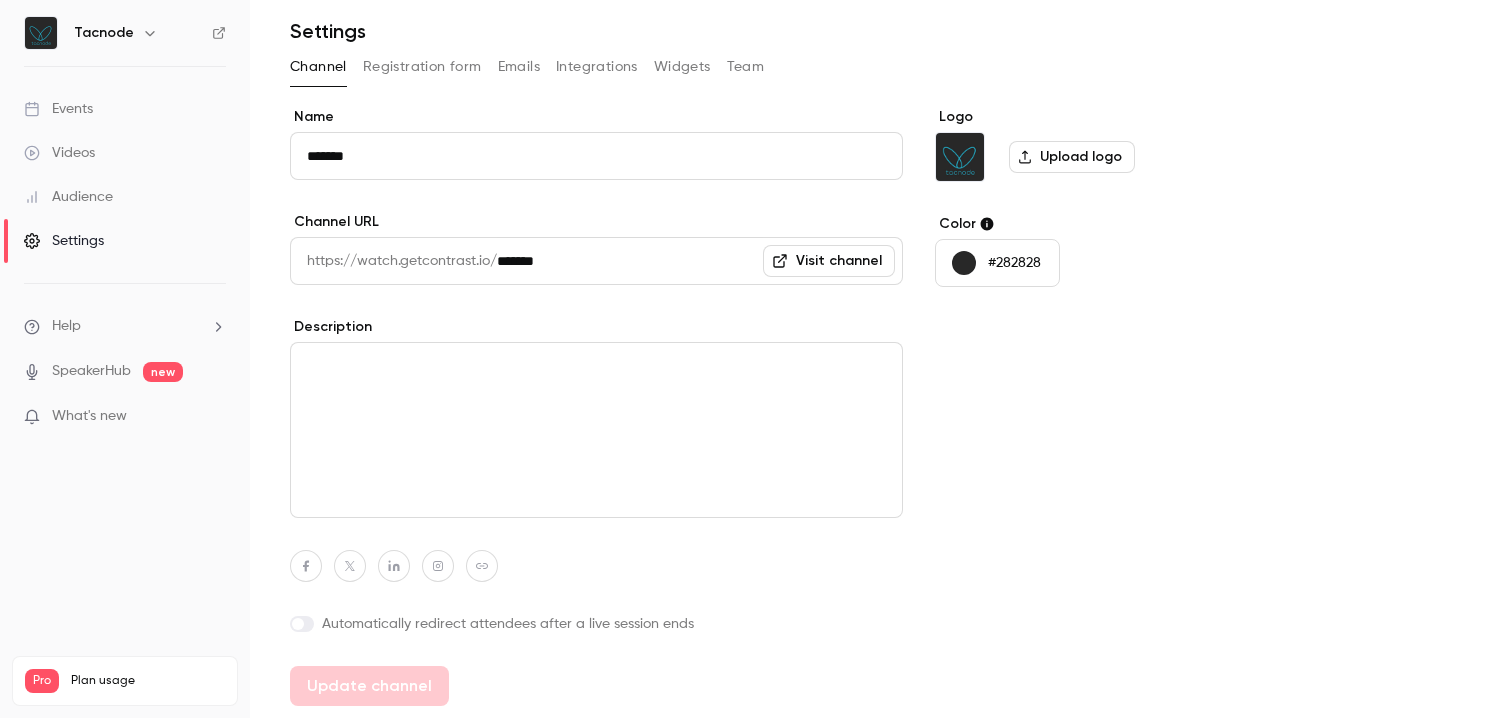 scroll, scrollTop: 0, scrollLeft: 0, axis: both 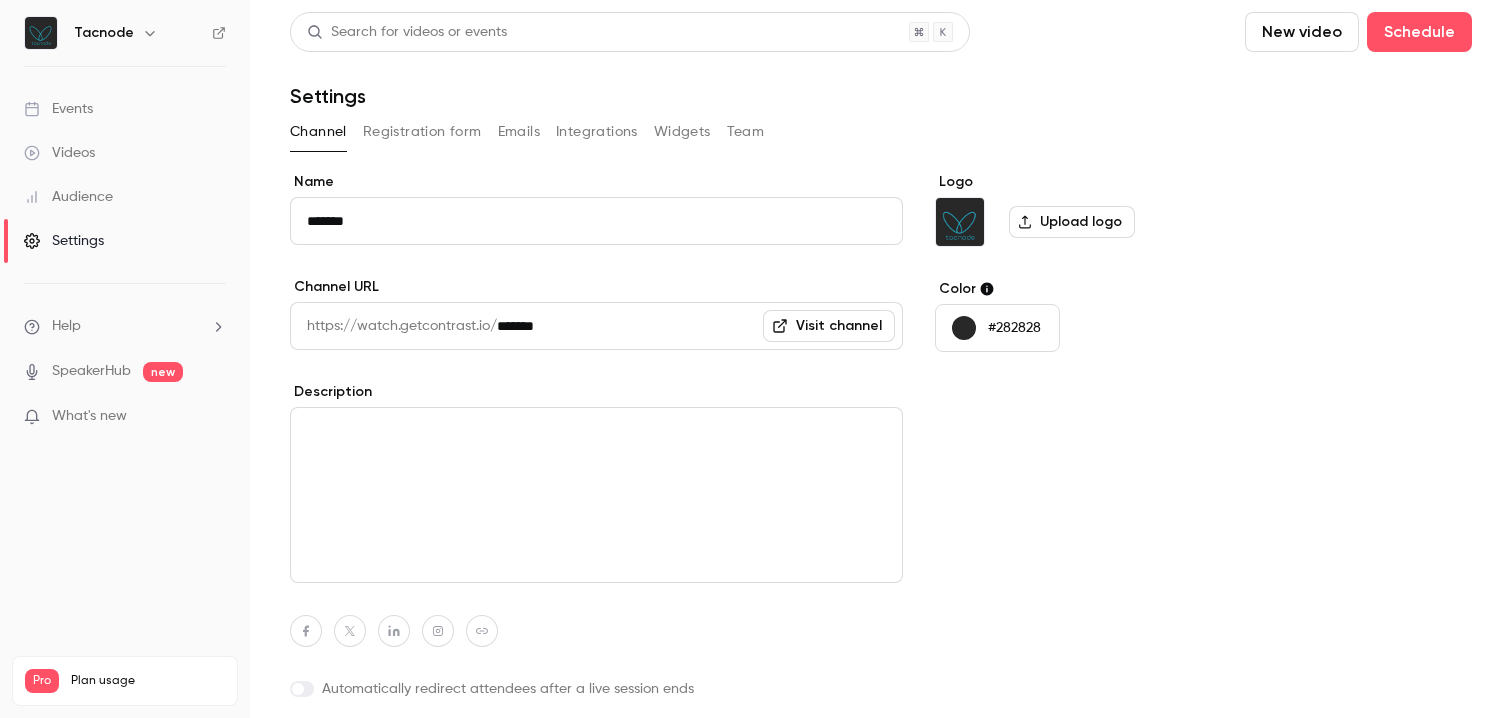 click on "Emails" at bounding box center [519, 132] 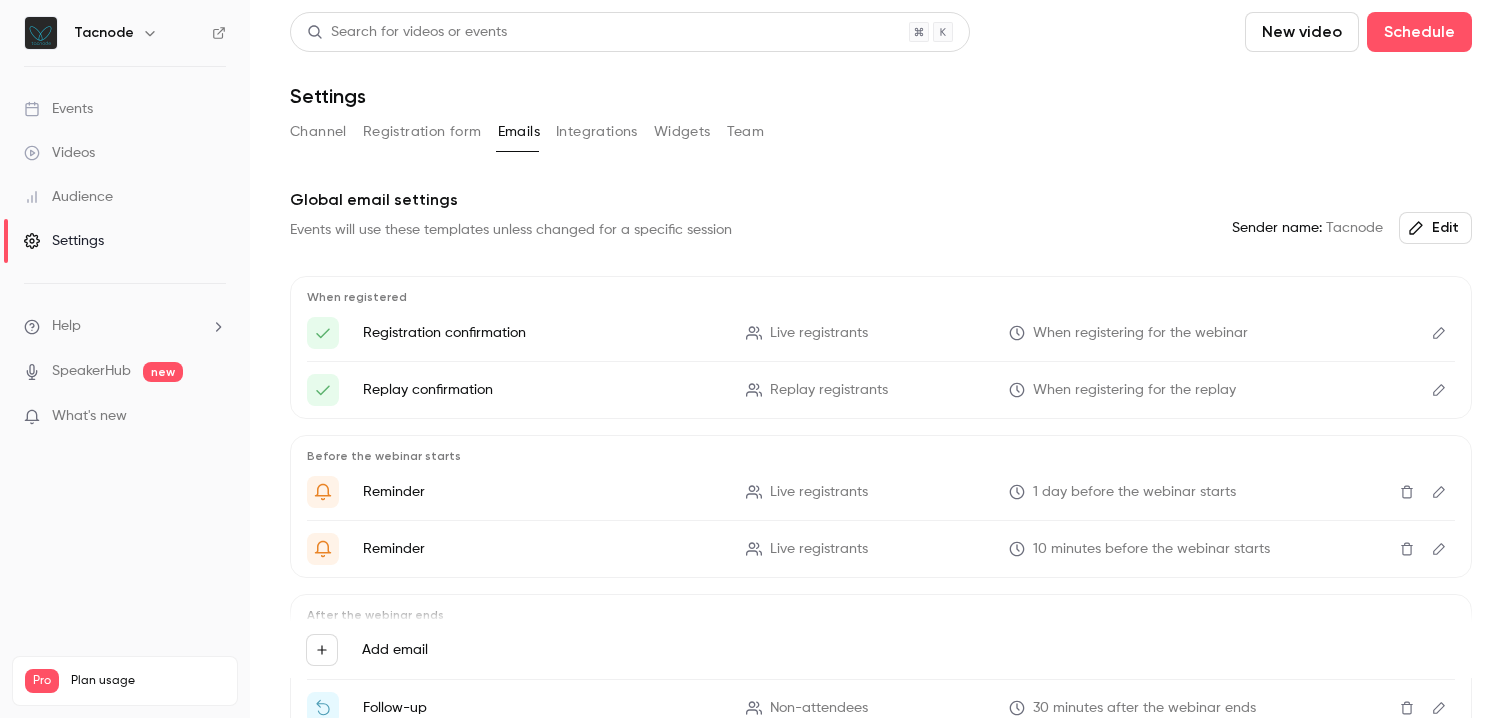 click on "Integrations" at bounding box center [597, 132] 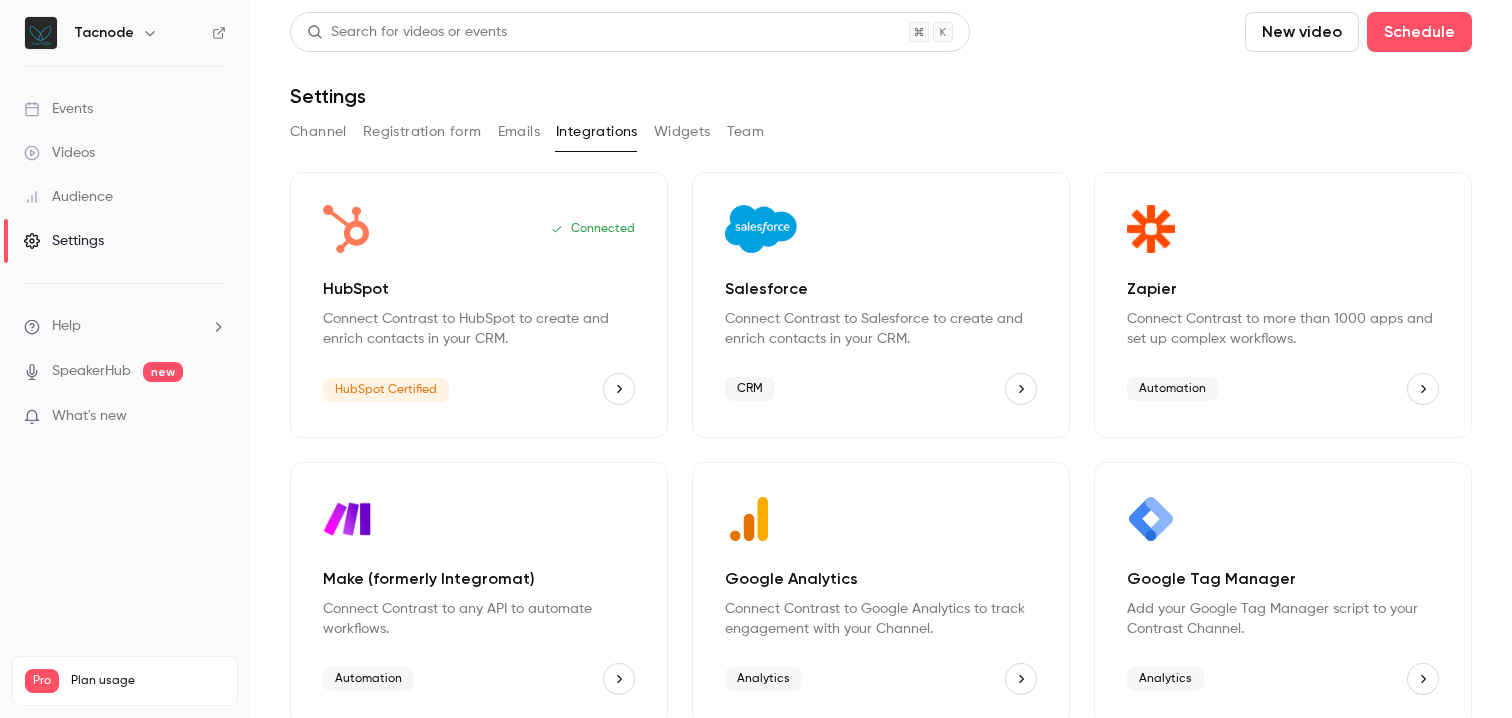 click on "Team" at bounding box center (746, 132) 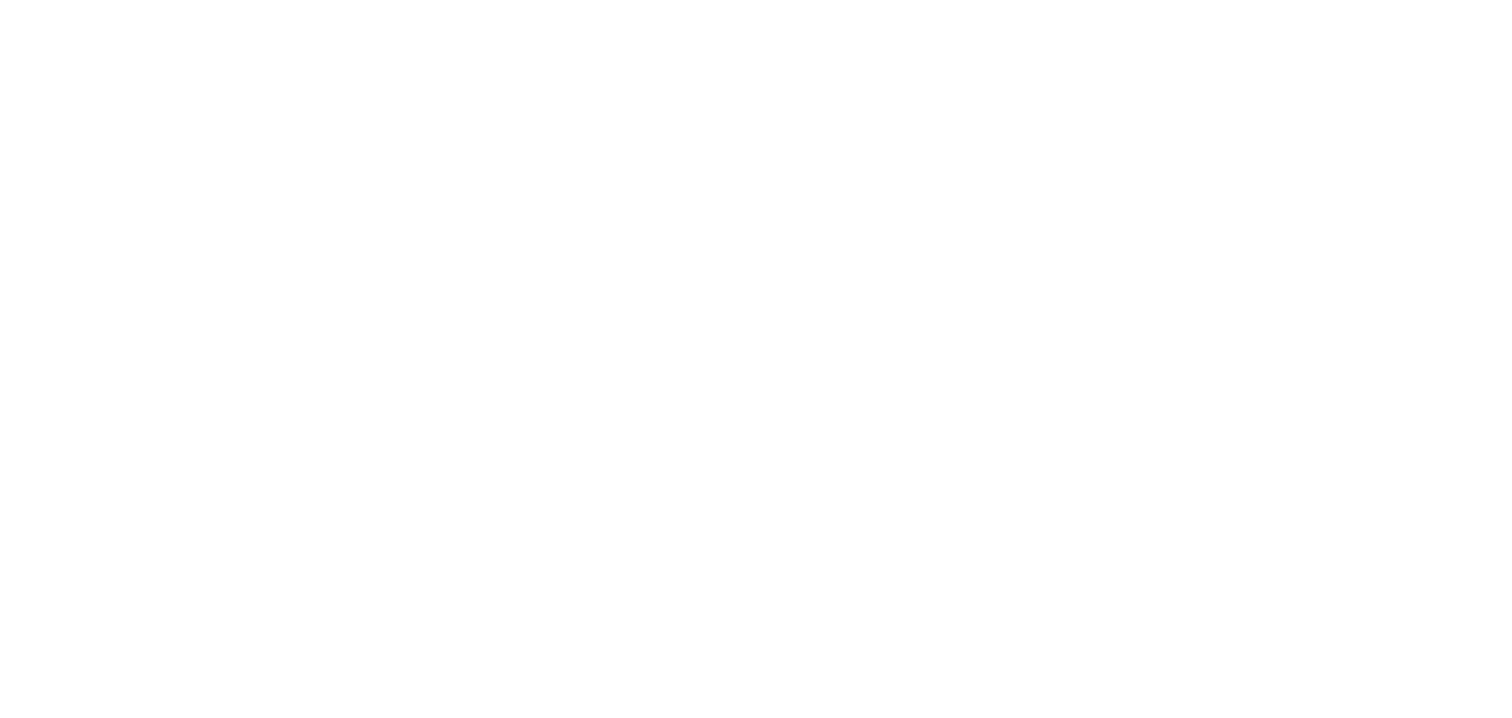 scroll, scrollTop: 0, scrollLeft: 0, axis: both 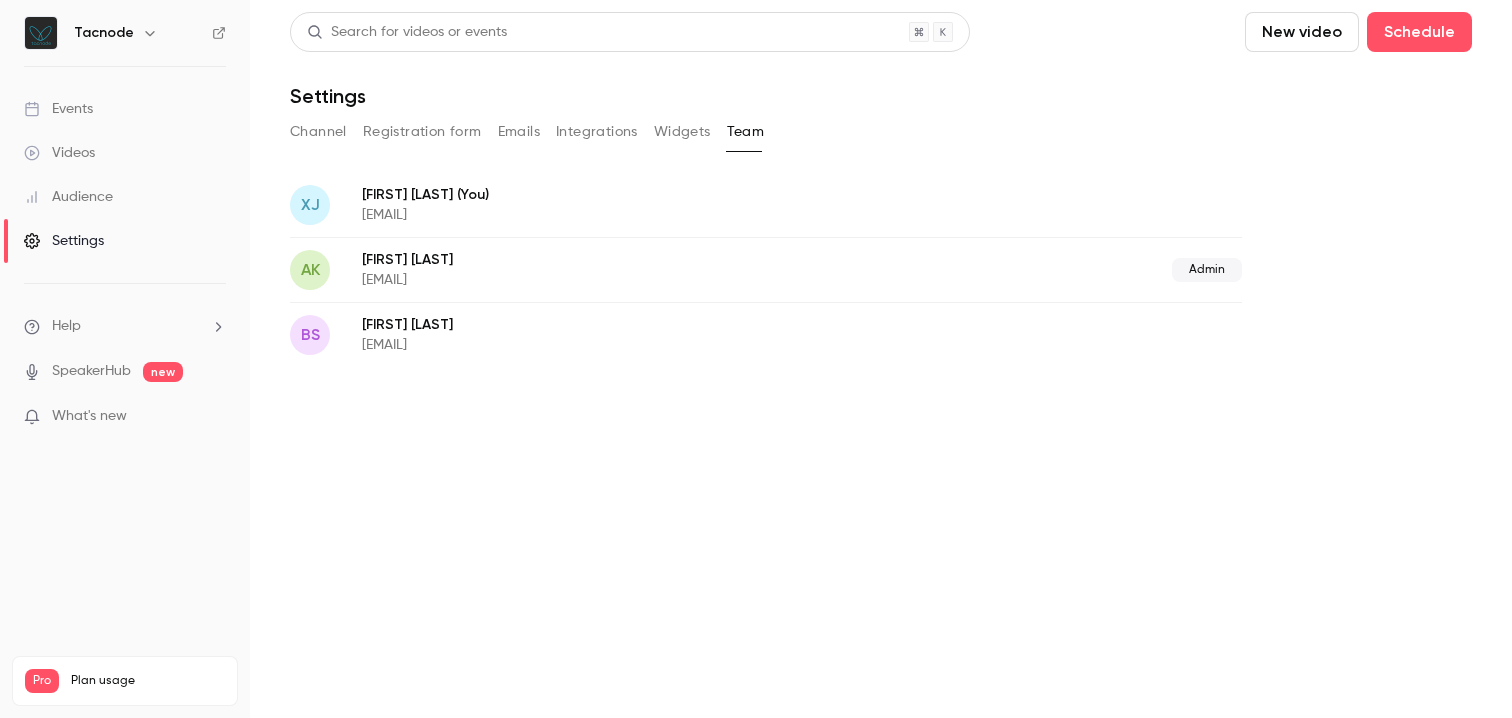 click on "Events" at bounding box center (125, 109) 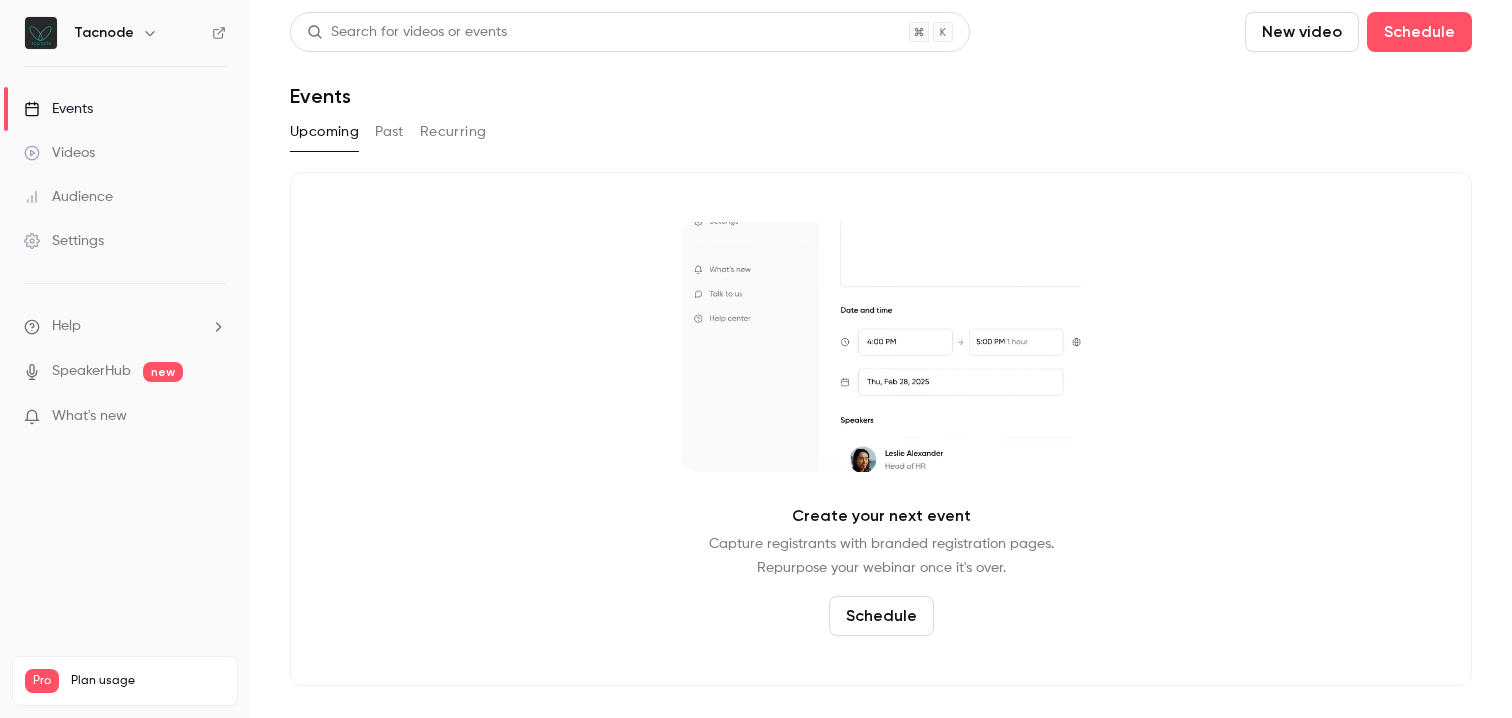 click on "Past" at bounding box center (389, 132) 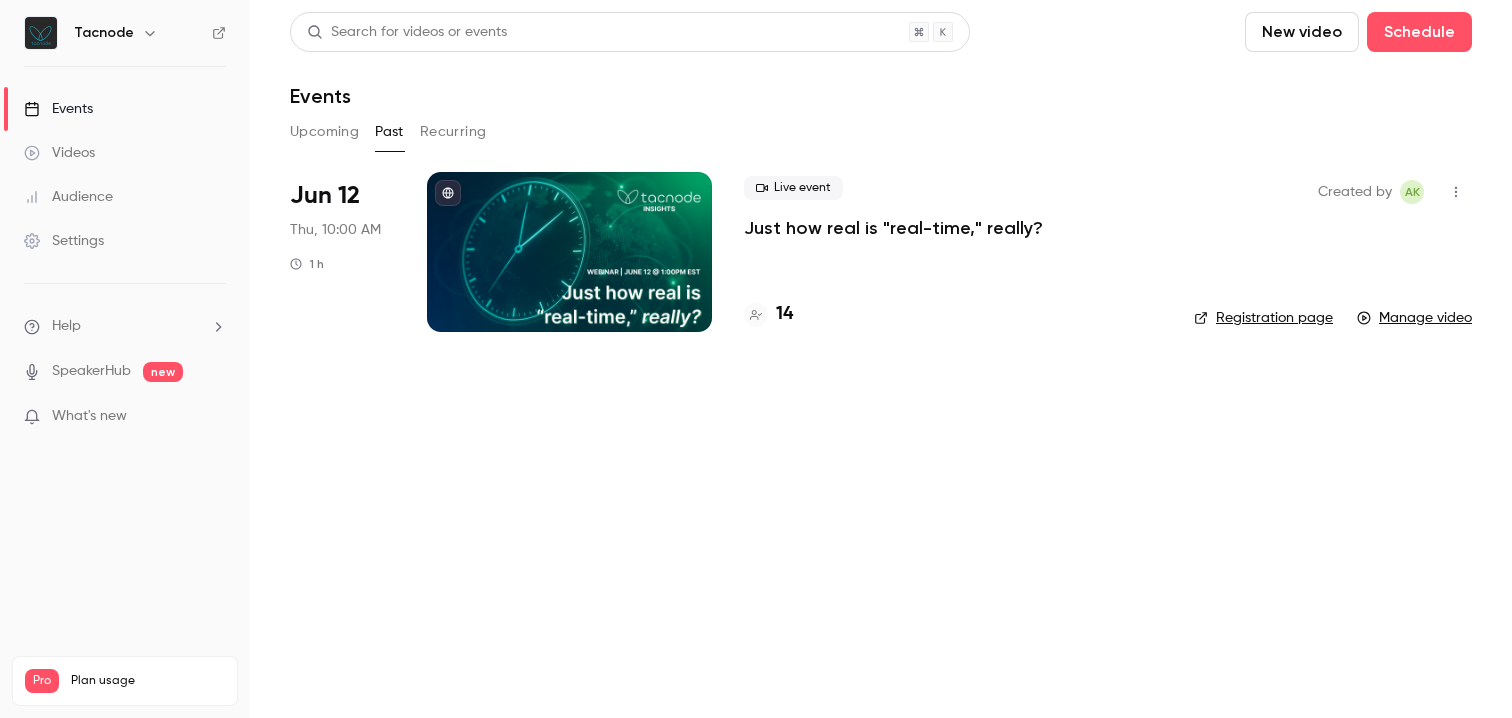 click on "Recurring" at bounding box center [453, 132] 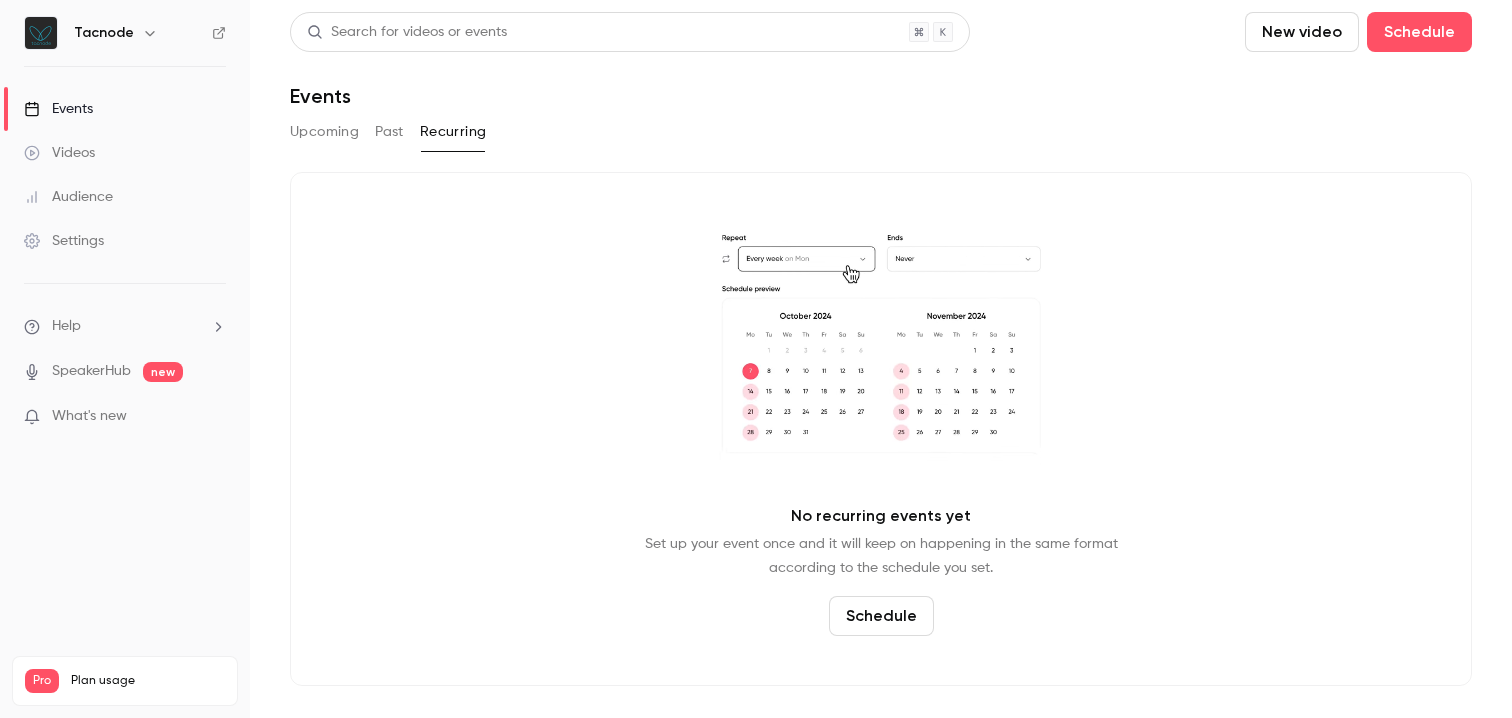 click on "Past" at bounding box center (389, 132) 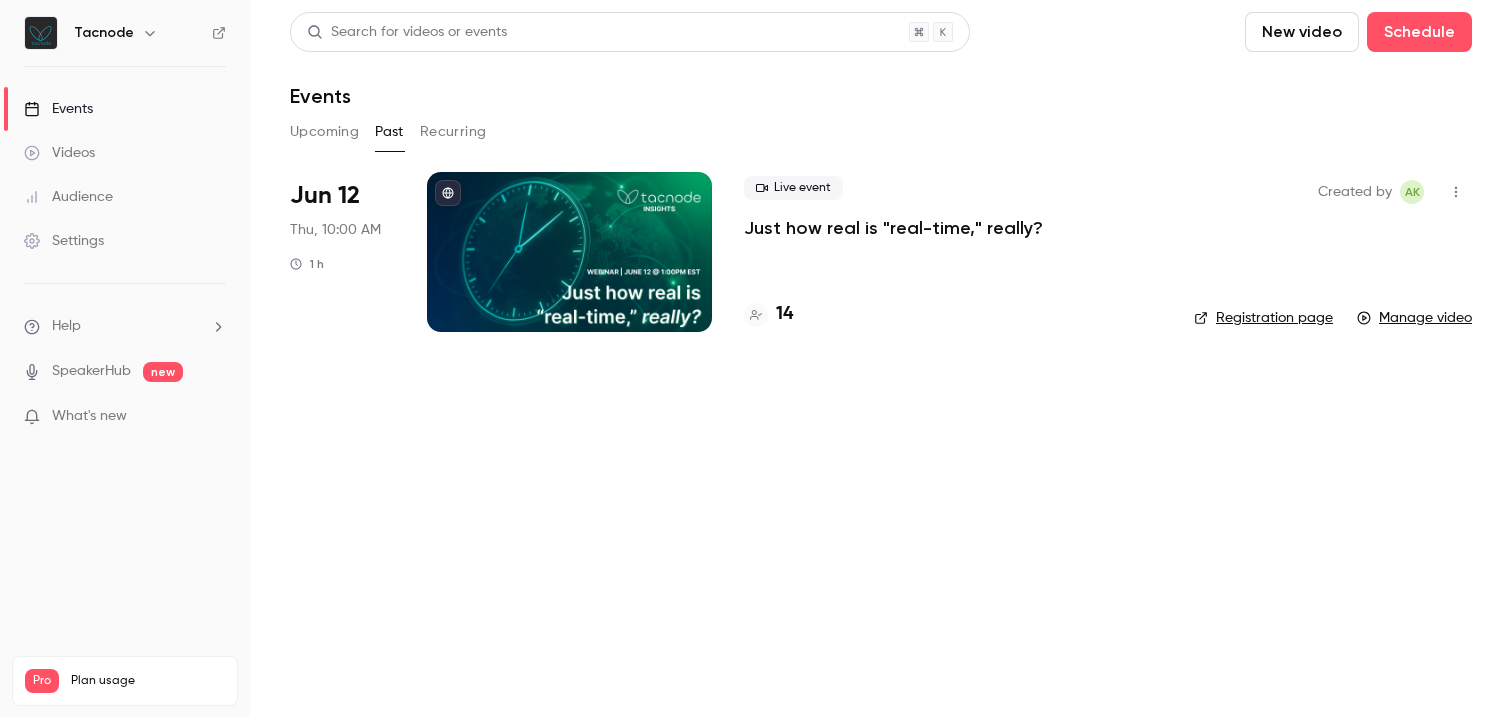 click on "Upcoming" at bounding box center [324, 132] 